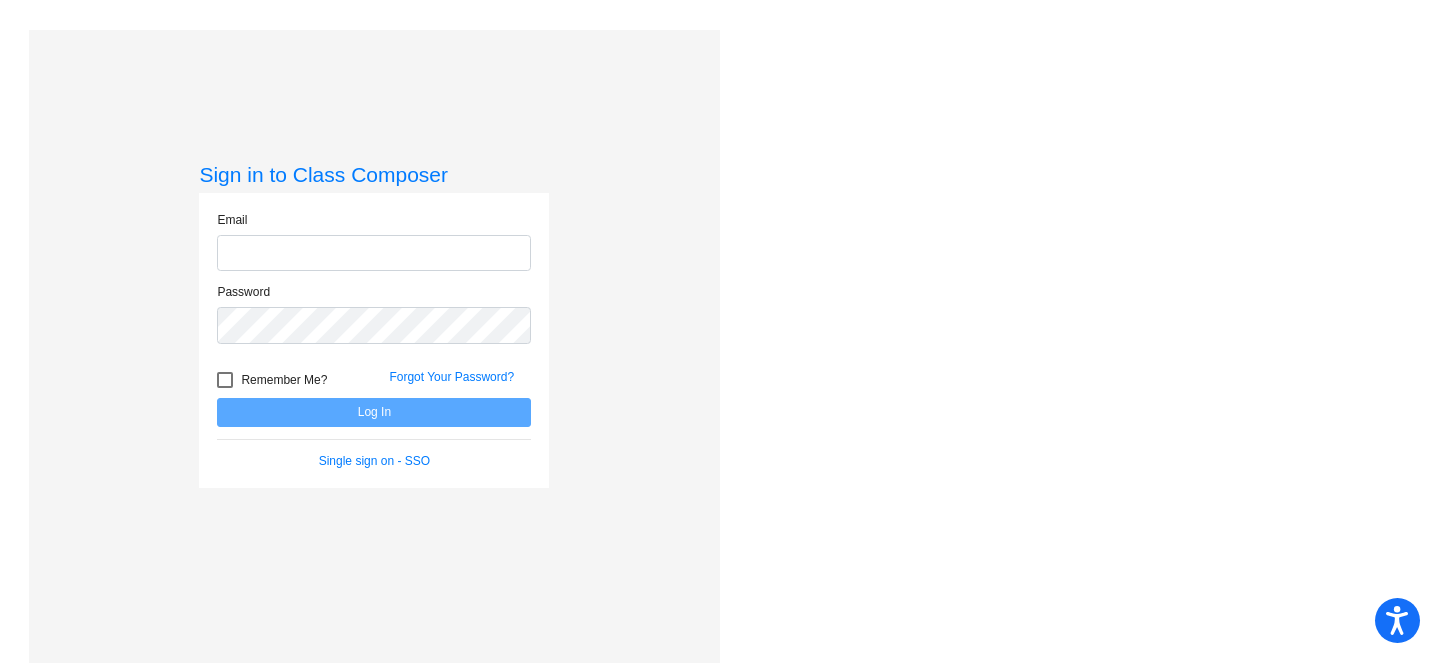 scroll, scrollTop: 0, scrollLeft: 0, axis: both 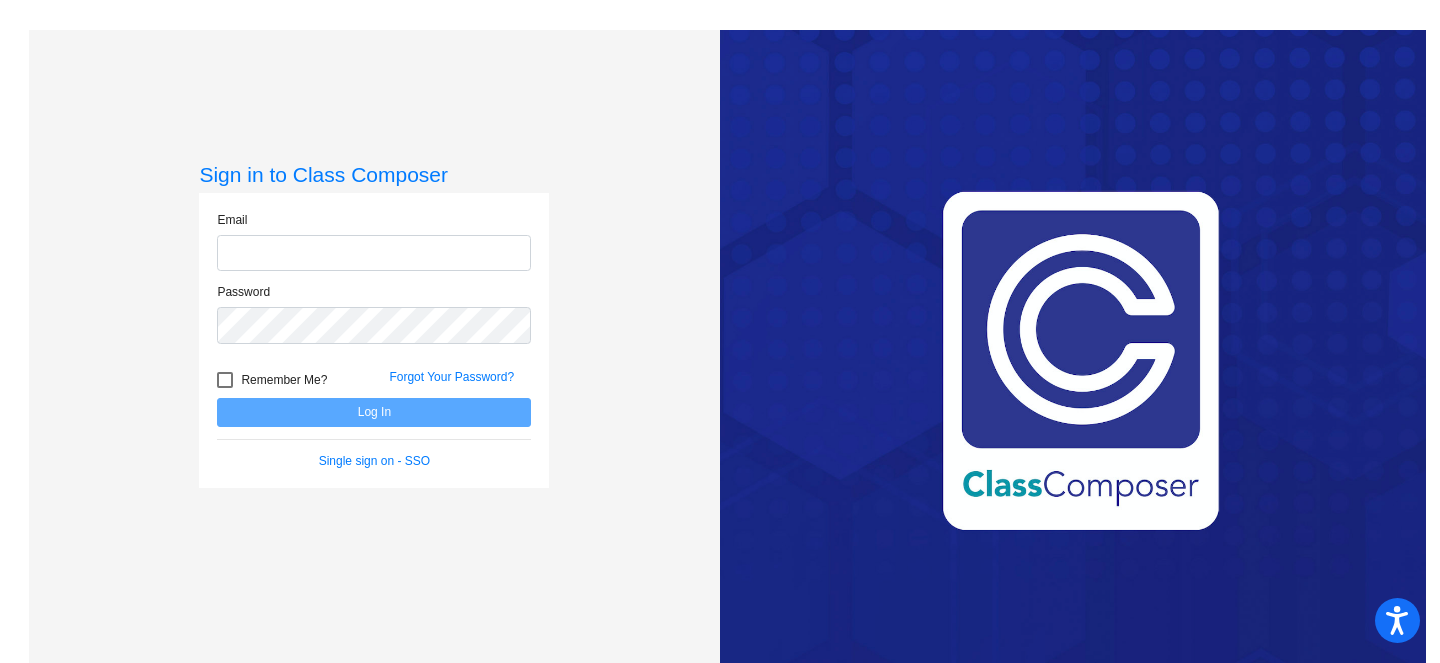 type on "[EMAIL_ADDRESS][DOMAIN_NAME]" 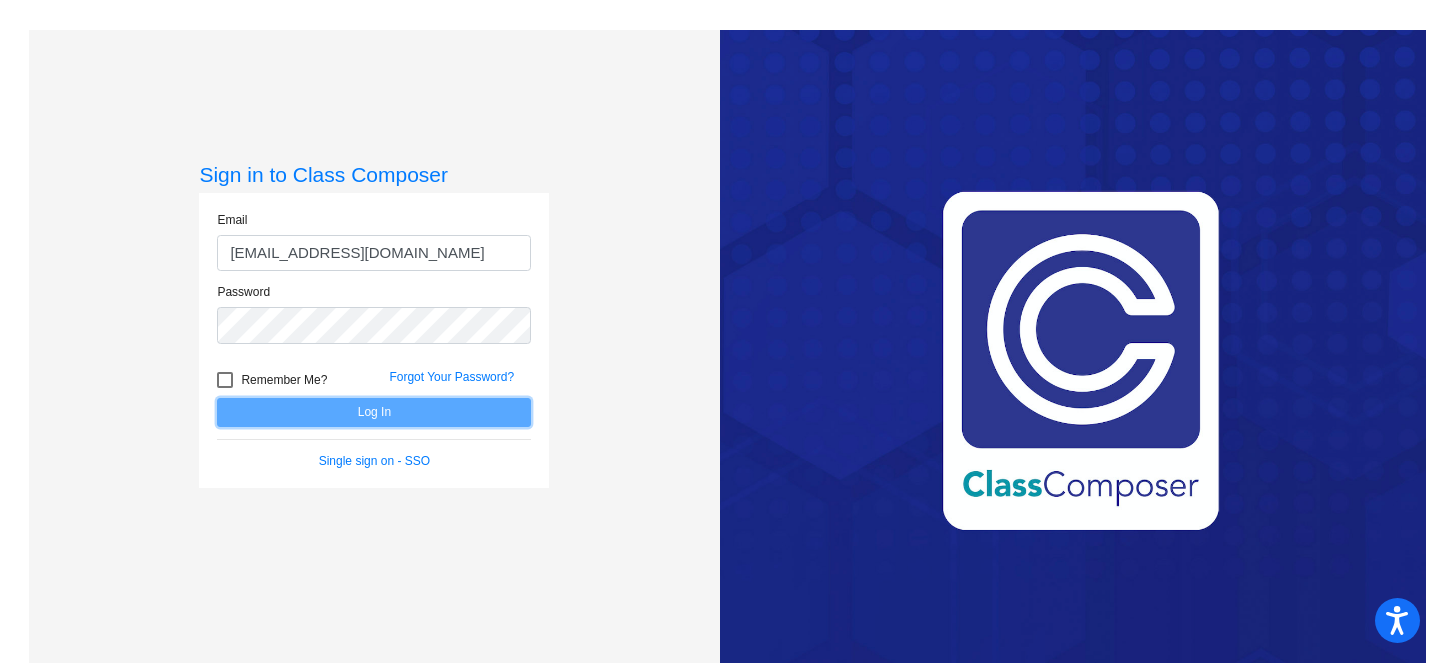 click on "Log In" 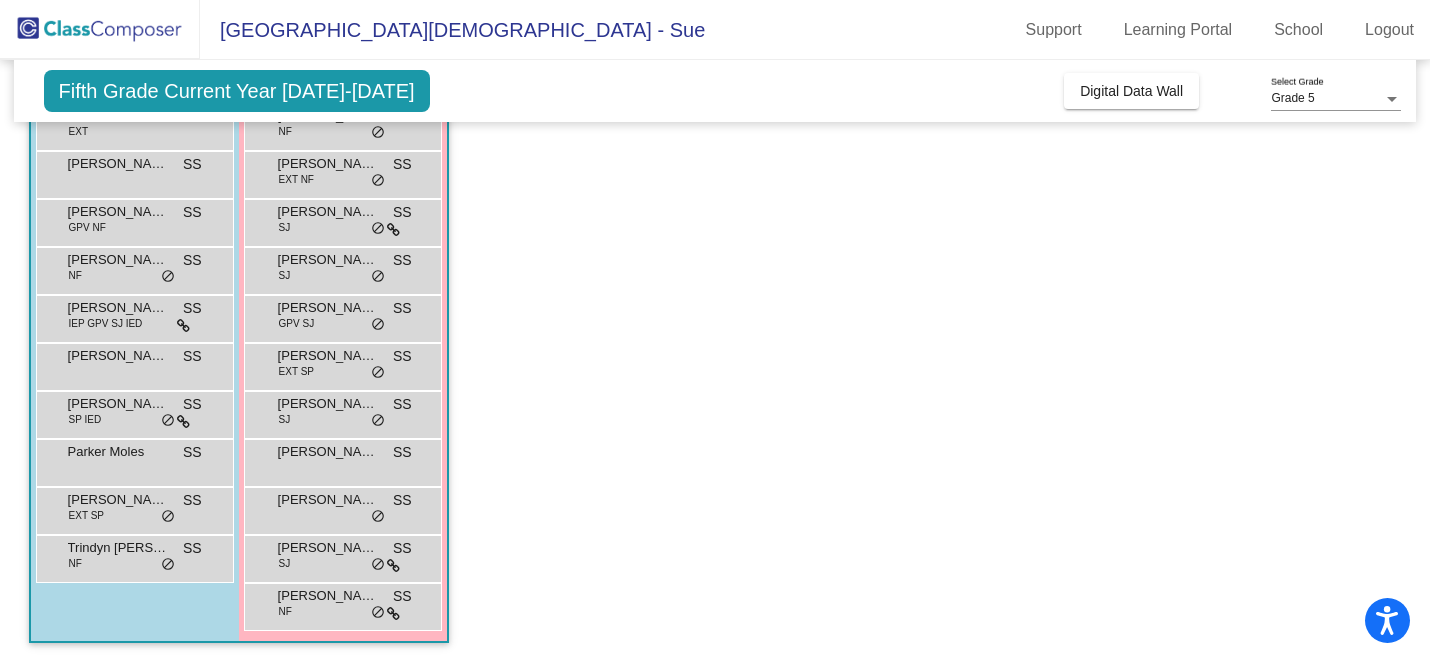 scroll, scrollTop: 0, scrollLeft: 0, axis: both 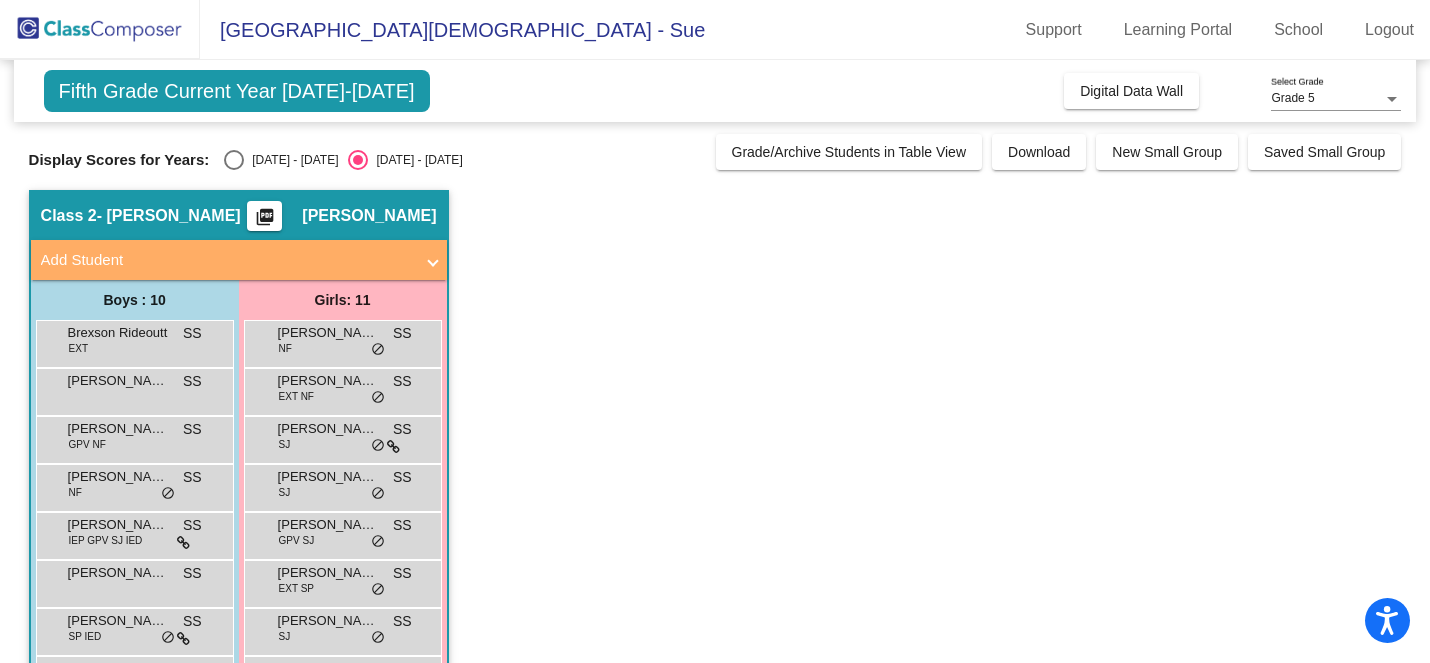 click on "Fifth Grade Current Year [DATE]-[DATE]" 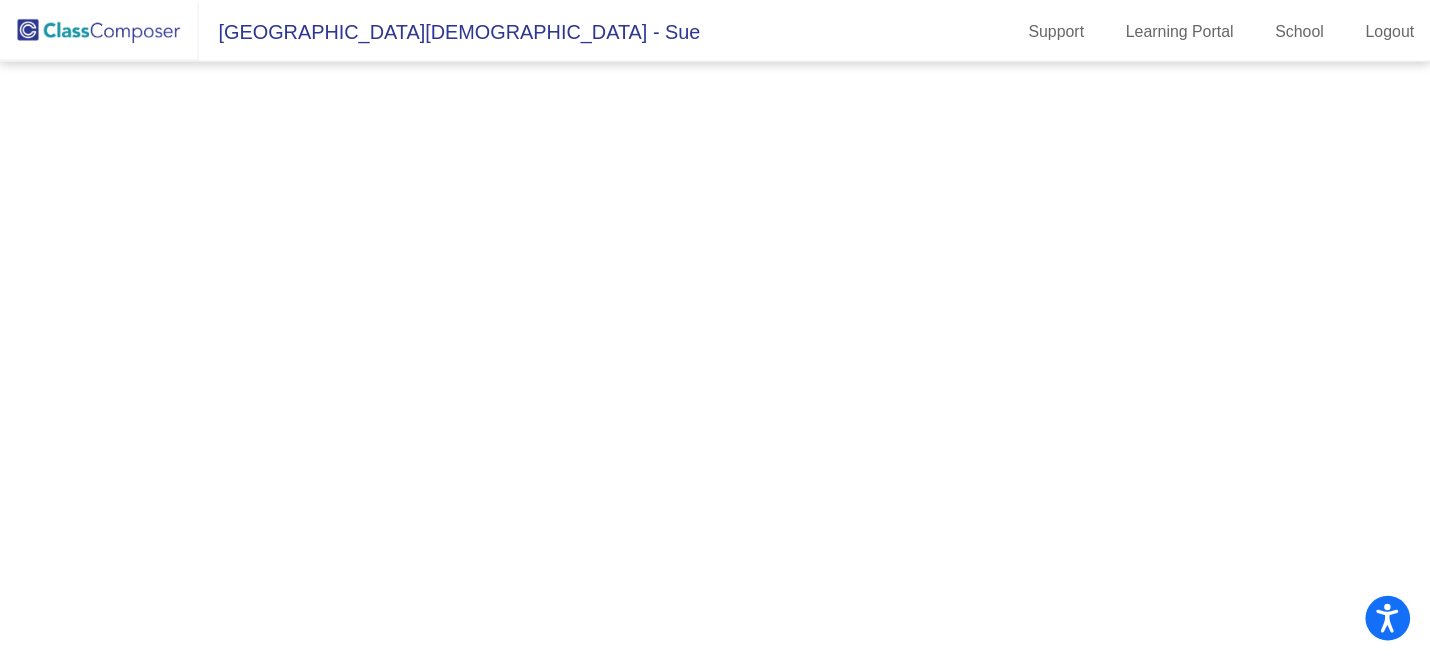 scroll, scrollTop: 0, scrollLeft: 0, axis: both 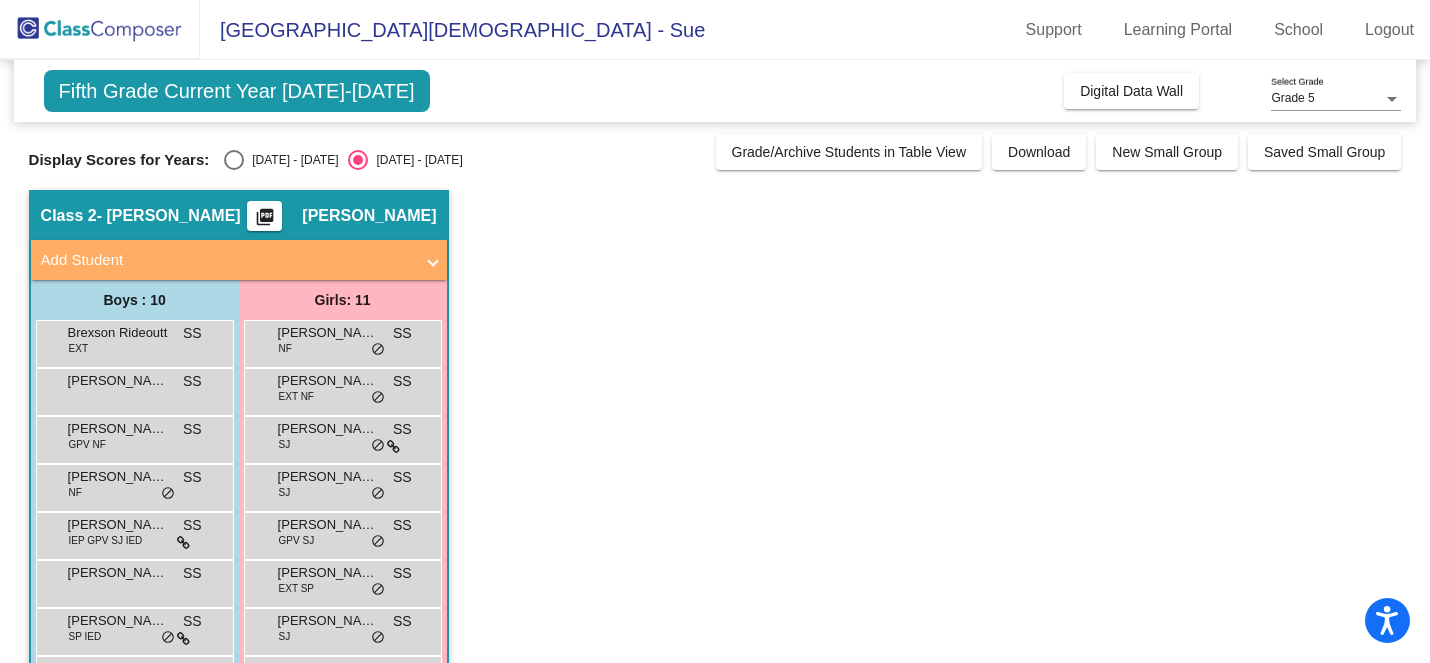 click on "[GEOGRAPHIC_DATA][DEMOGRAPHIC_DATA]  - Sue" 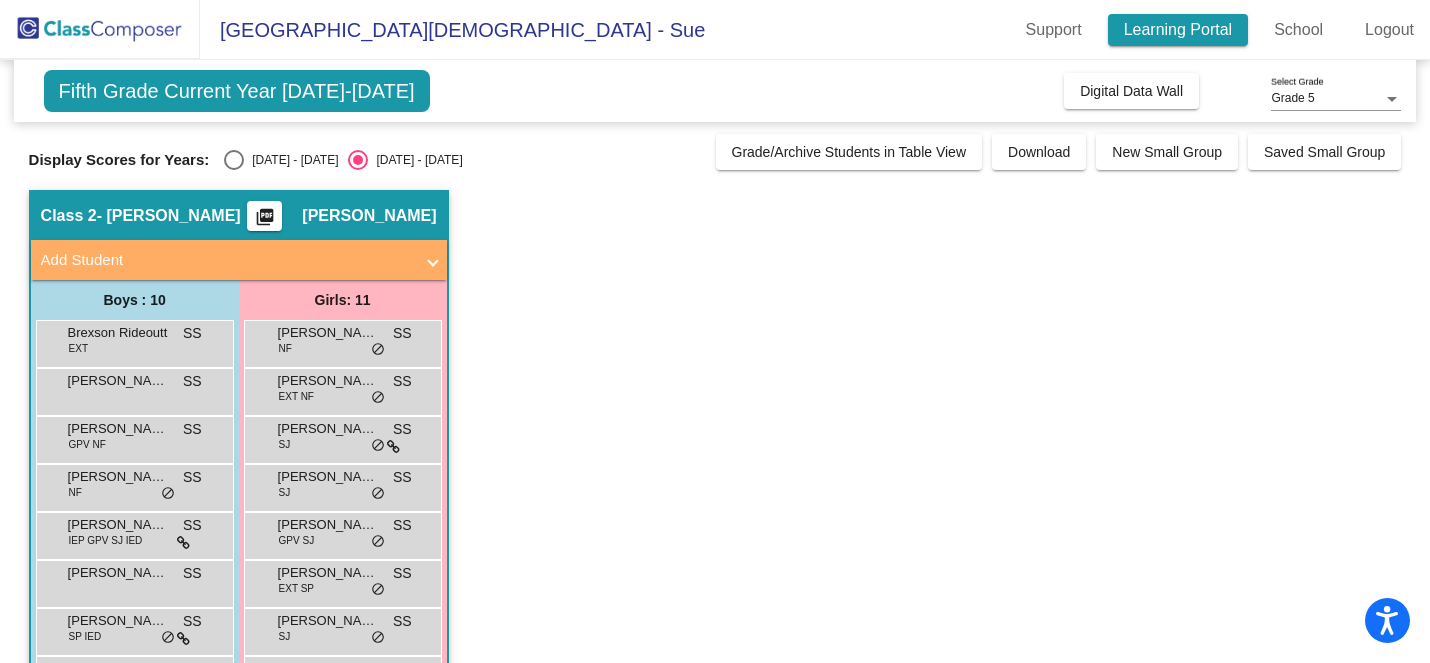 click on "Learning Portal" 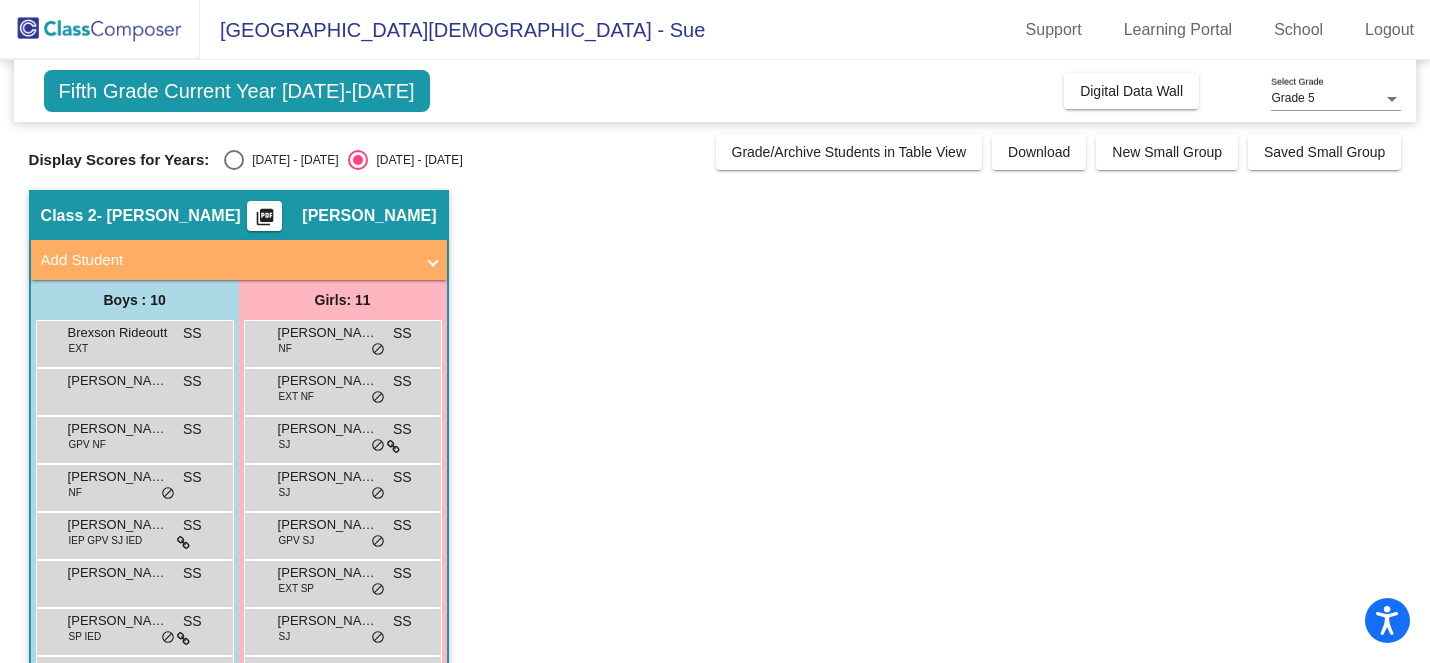 click at bounding box center (1392, 99) 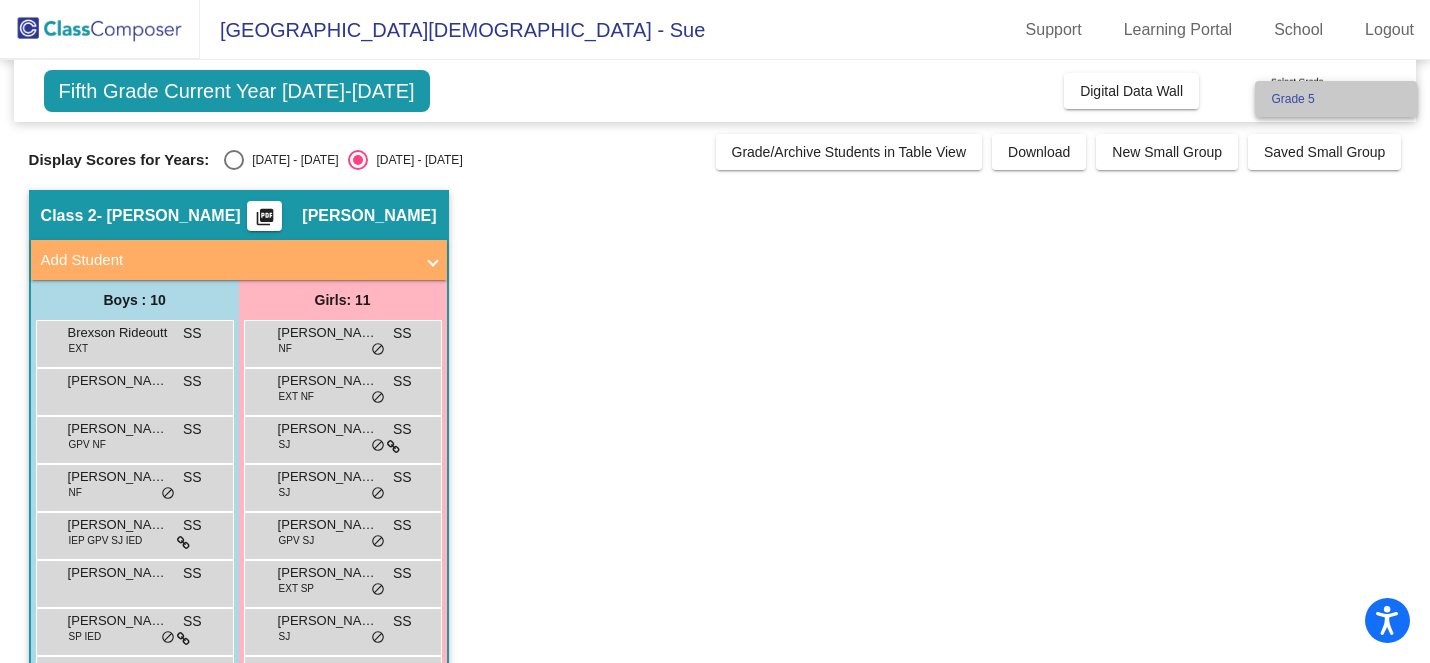 click on "Grade 5" at bounding box center [1336, 99] 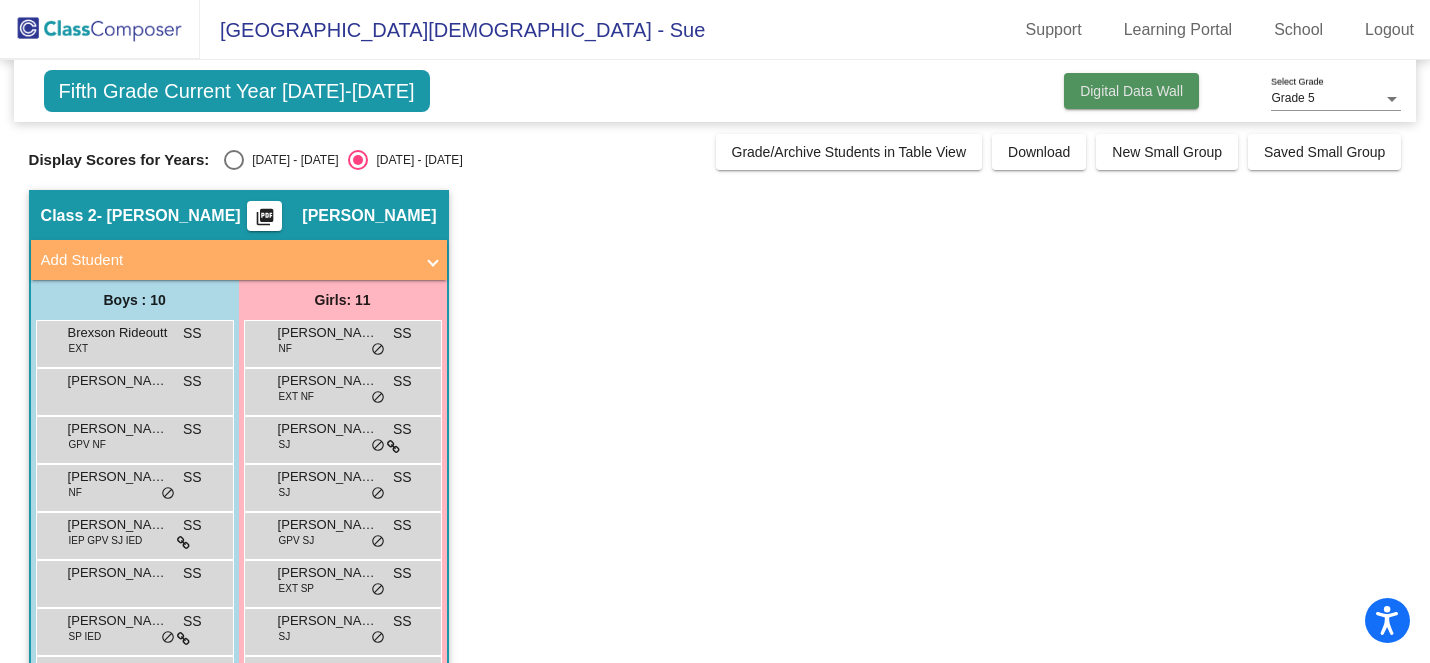 click on "Digital Data Wall" 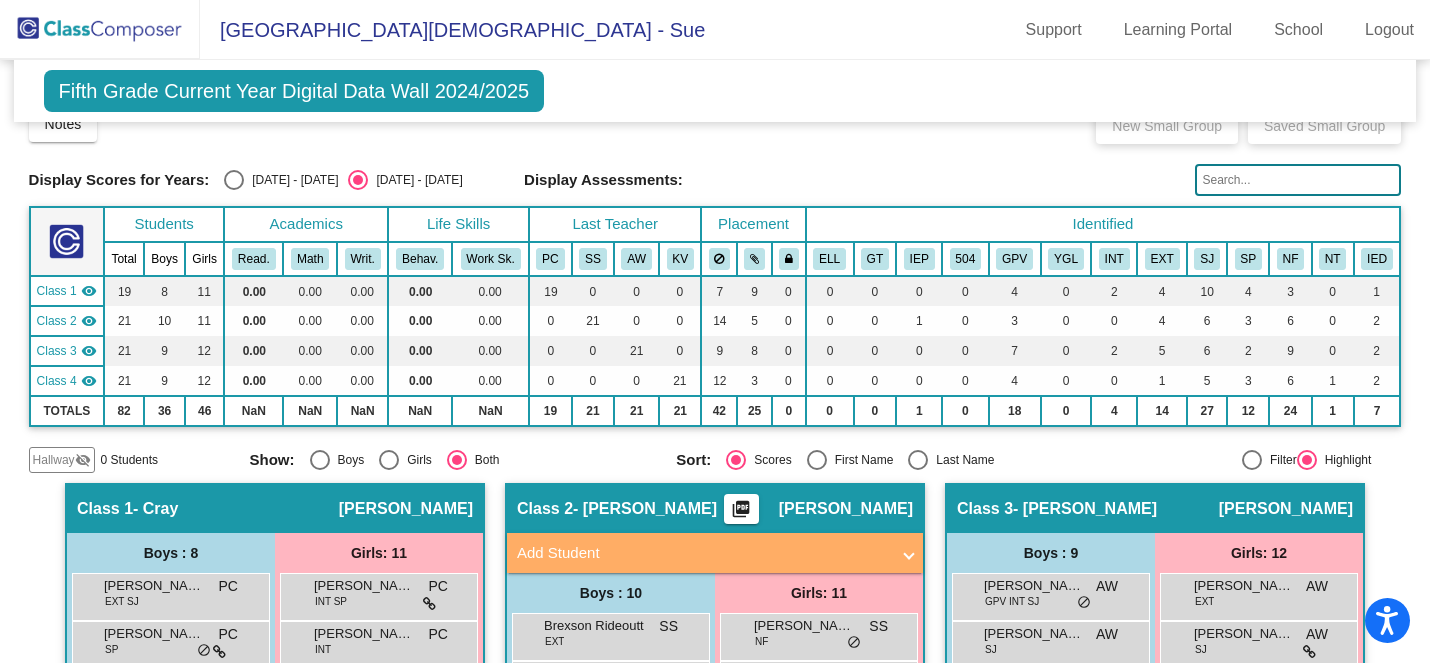 scroll, scrollTop: 0, scrollLeft: 0, axis: both 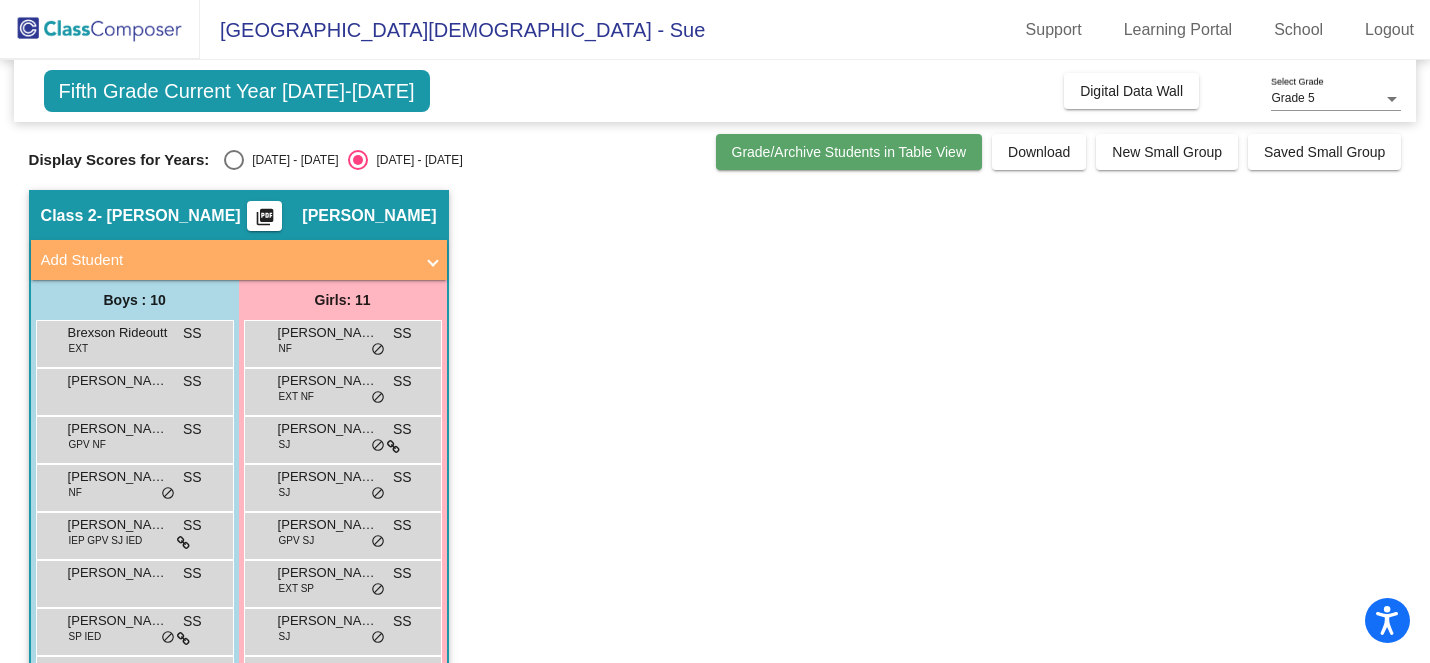 click on "Grade/Archive Students in Table View" 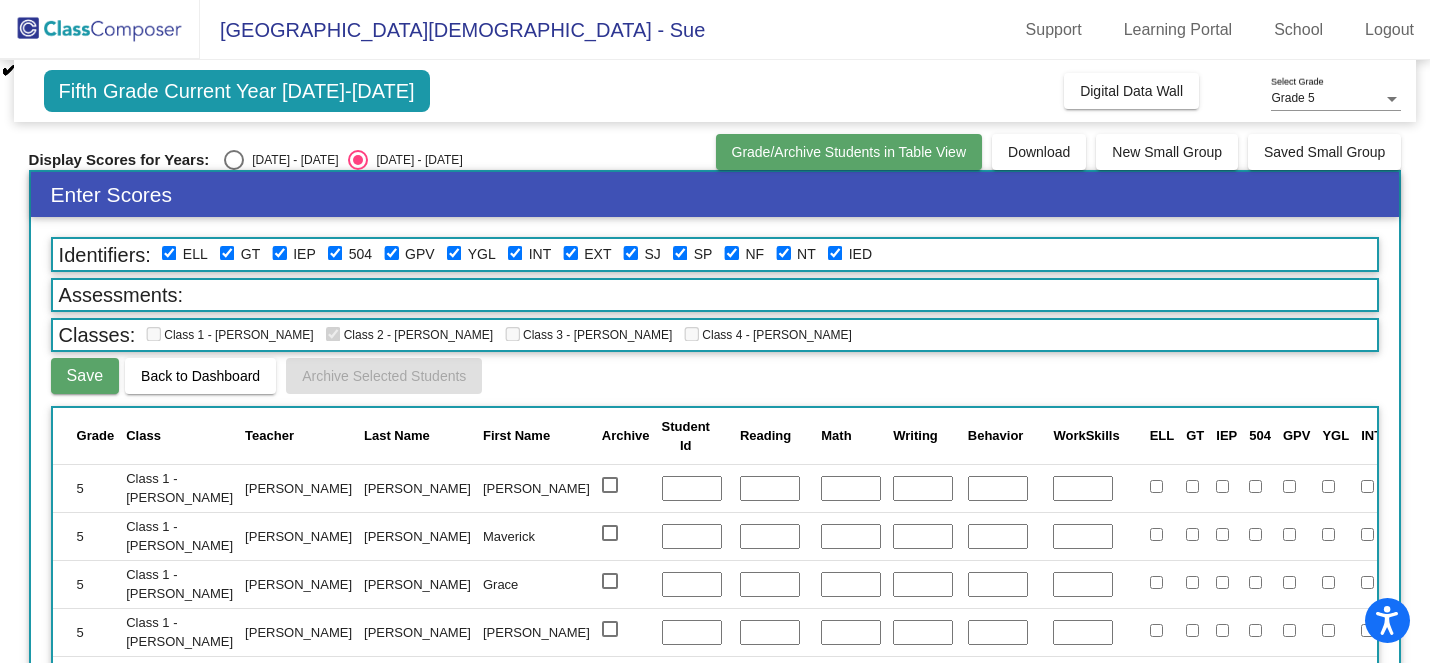 click on "Grade/Archive Students in Table View" 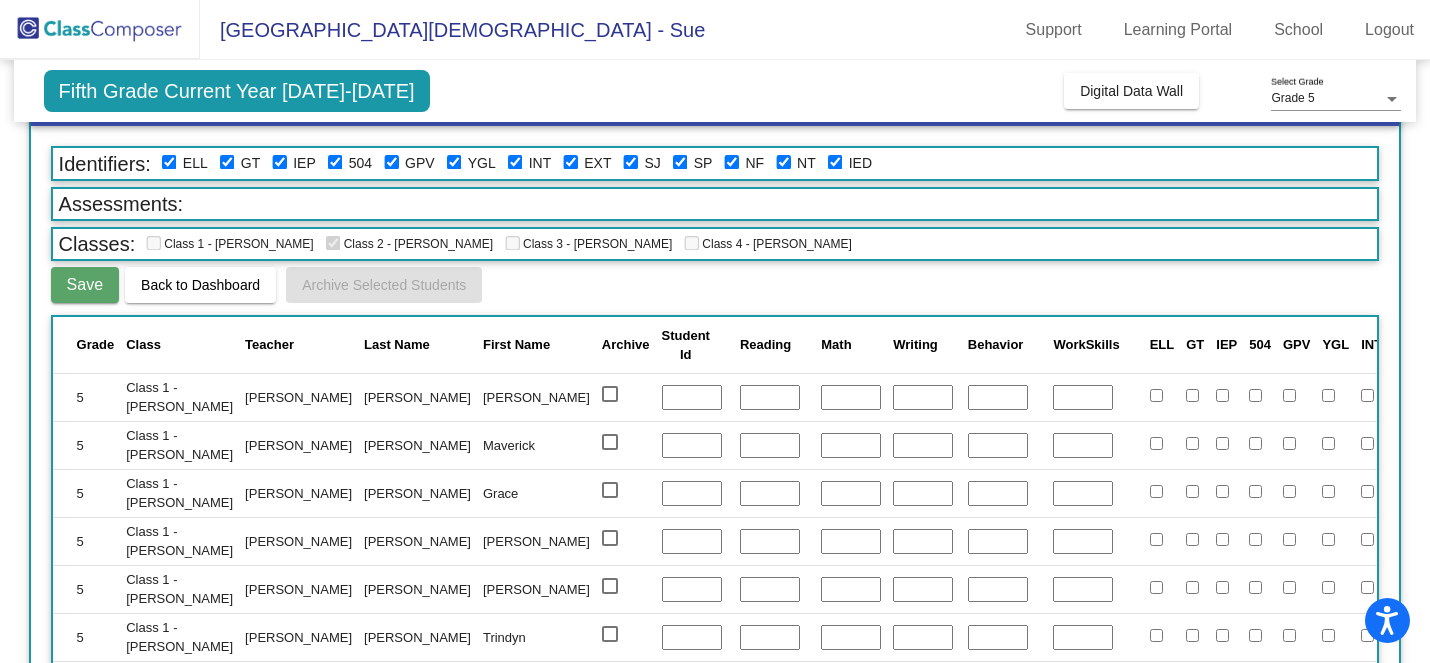 scroll, scrollTop: 177, scrollLeft: 0, axis: vertical 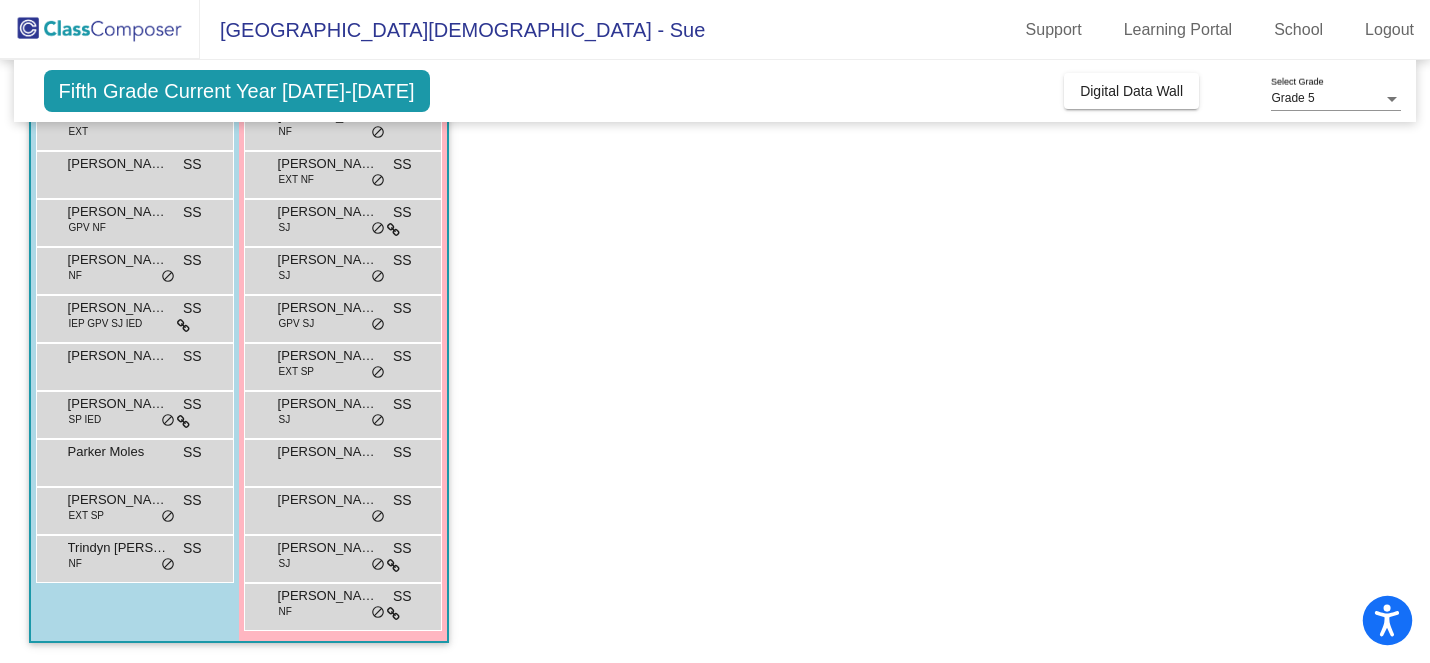 click 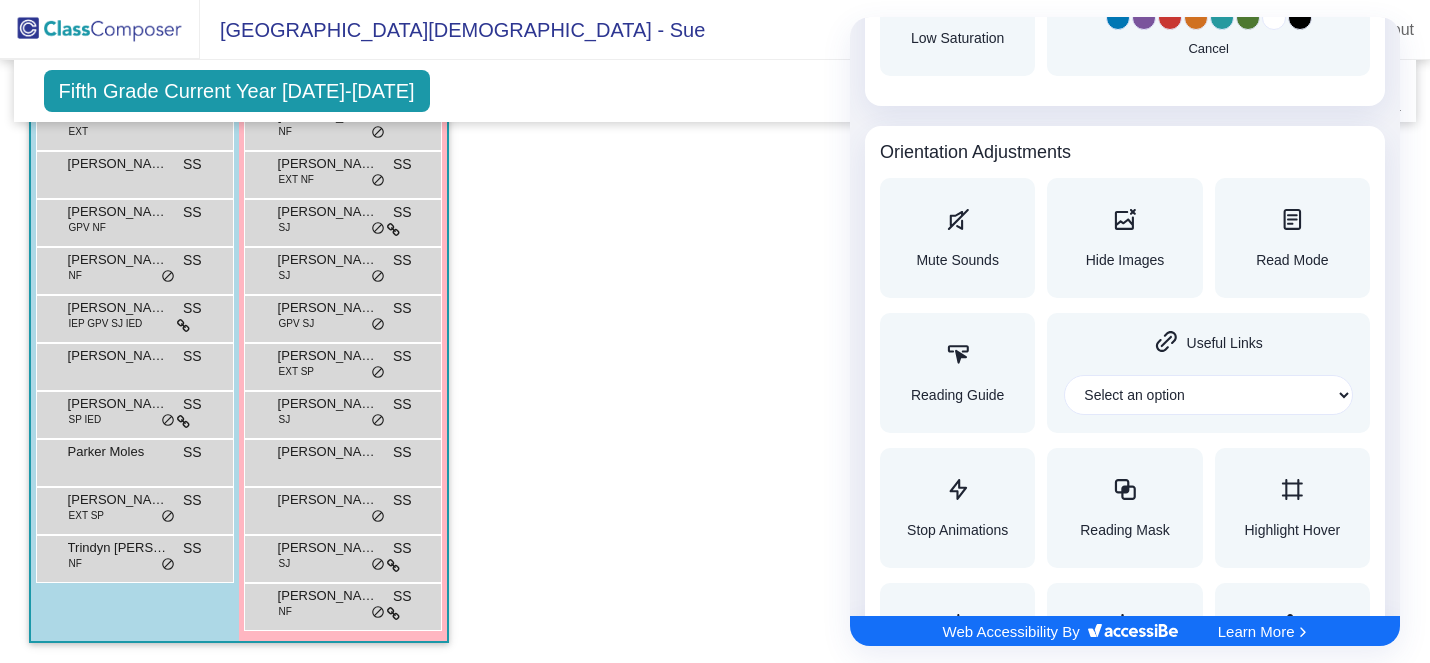 scroll, scrollTop: 2177, scrollLeft: 0, axis: vertical 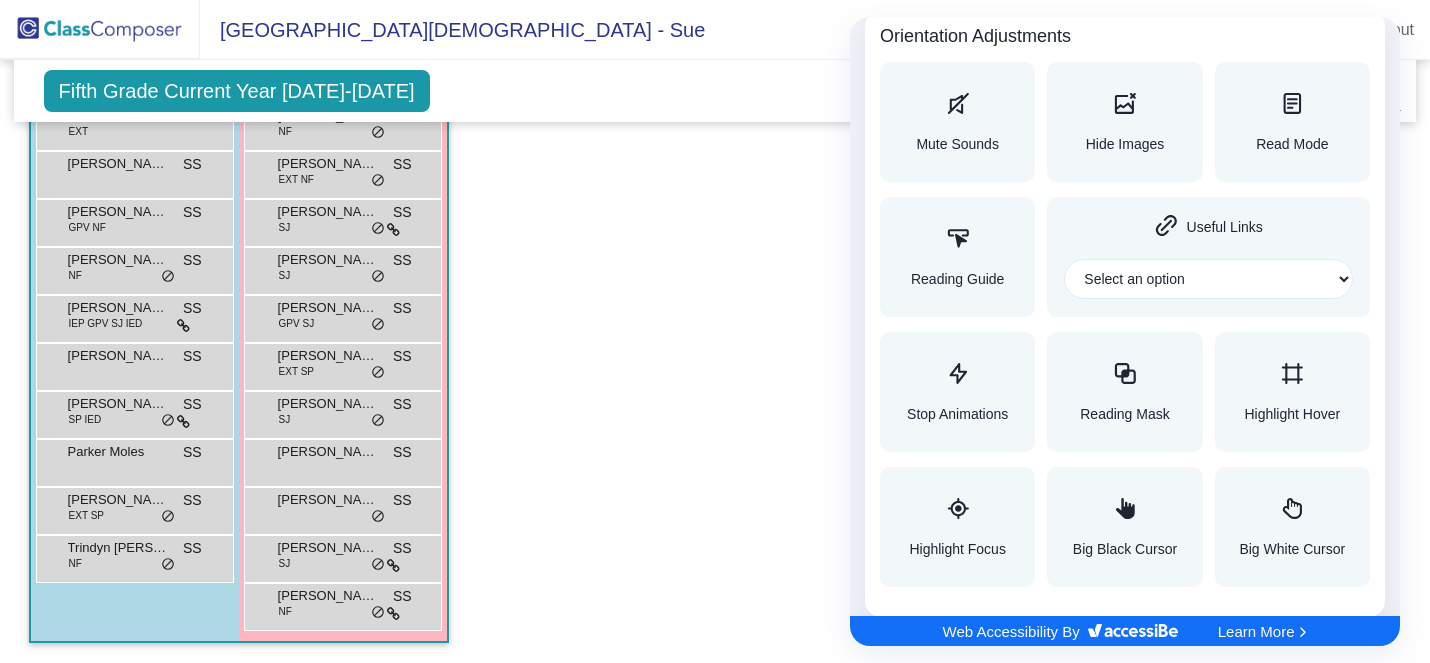 click 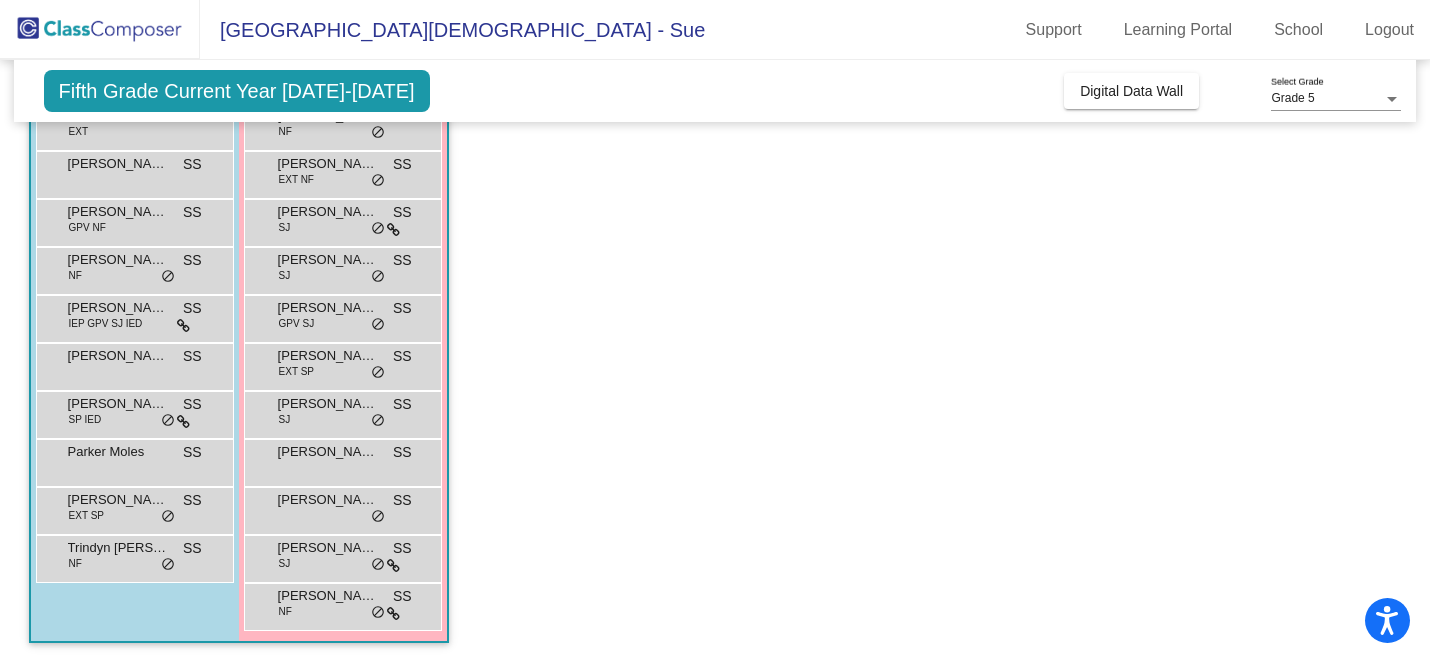 scroll, scrollTop: 0, scrollLeft: 0, axis: both 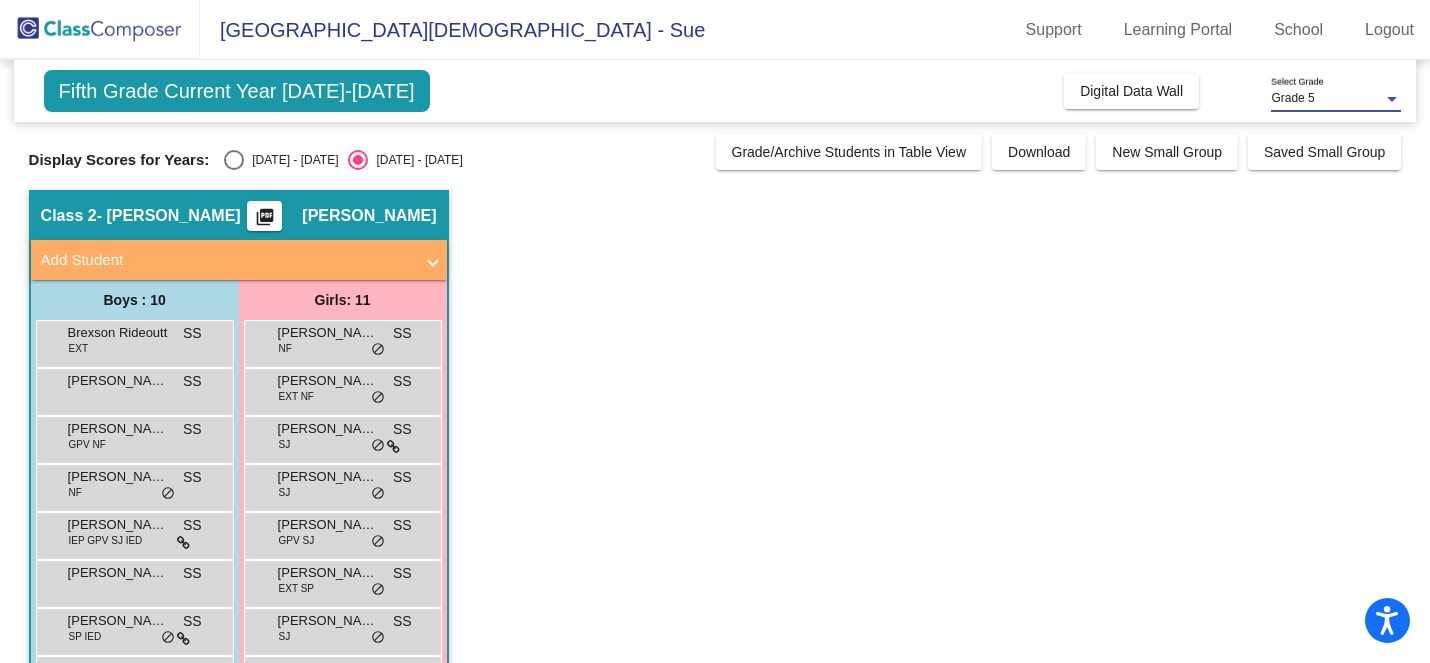 click at bounding box center [1392, 99] 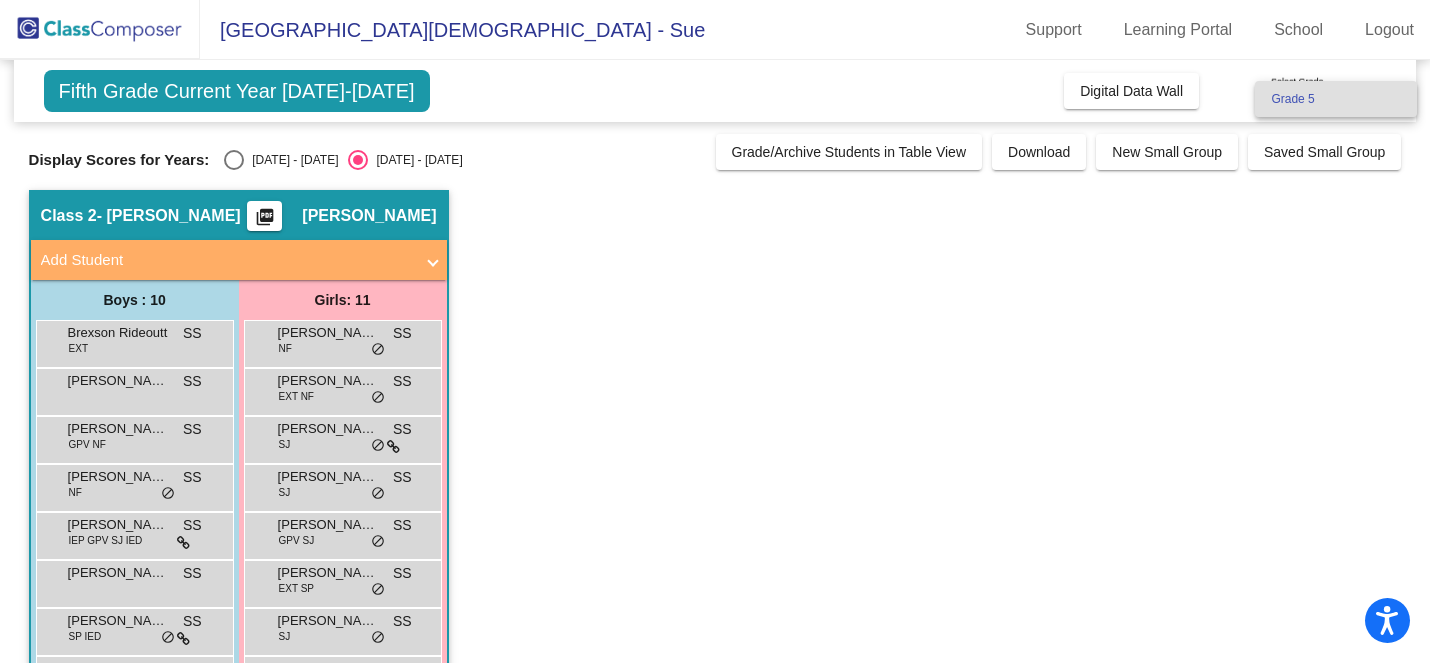 click on "Grade 5" at bounding box center [1336, 99] 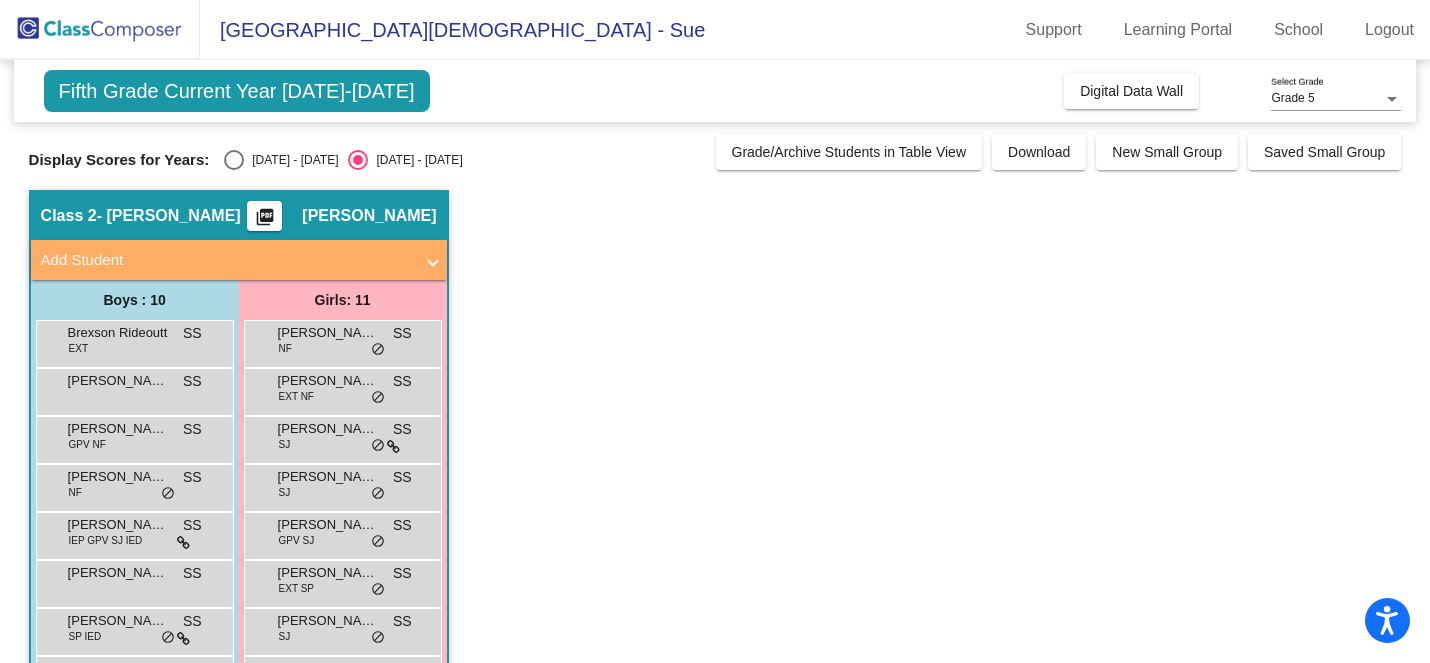 click on "Class 2   - Schulman  picture_as_pdf Sue Schulman  Add Student  First Name Last Name Student Id  (Recommended)   Boy   Girl   Non Binary Add Close  Boys : 10  Brexson Rideoutt EXT SS lock do_not_disturb_alt Caius Joyner SS lock do_not_disturb_alt Jackson Hazenfield GPV NF SS lock do_not_disturb_alt Jett Jacobs NF SS lock do_not_disturb_alt Logan Norat IEP GPV SJ IED SS lock do_not_disturb_alt Mason McFetridge SS lock do_not_disturb_alt Maverick Donahoo SP IED SS lock do_not_disturb_alt Parker Moles SS lock do_not_disturb_alt Thomas James EXT SP SS lock do_not_disturb_alt Trindyn Reale-Stephens NF SS lock do_not_disturb_alt Girls: 11 Colette Michels NF SS lock do_not_disturb_alt Emery Seader EXT NF SS lock do_not_disturb_alt Everly Wagner SJ SS lock do_not_disturb_alt Grace Gerk SJ SS lock do_not_disturb_alt Harper Gokosivil-Strevey GPV SJ SS lock do_not_disturb_alt Harper Walkowicz EXT SP SS lock do_not_disturb_alt Jillian Hitt SJ SS lock do_not_disturb_alt Mia Price SS lock do_not_disturb_alt Piper Elder" 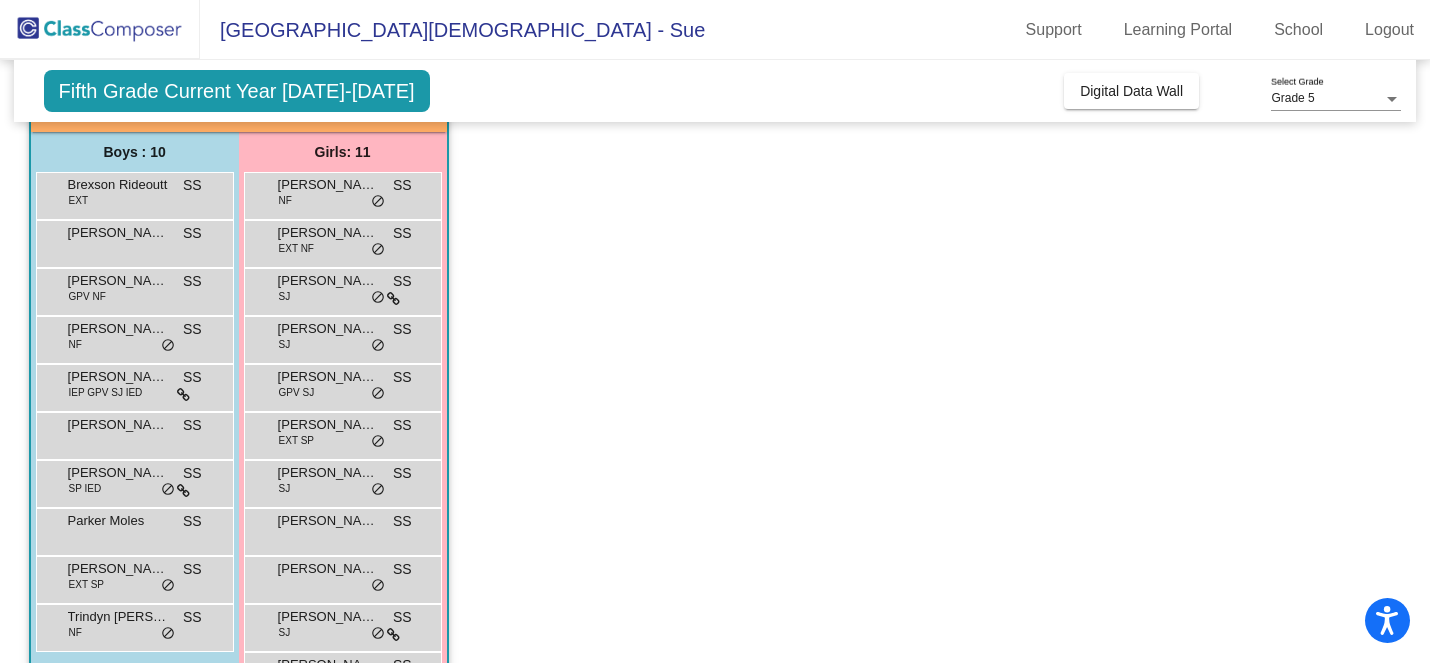 scroll, scrollTop: 217, scrollLeft: 0, axis: vertical 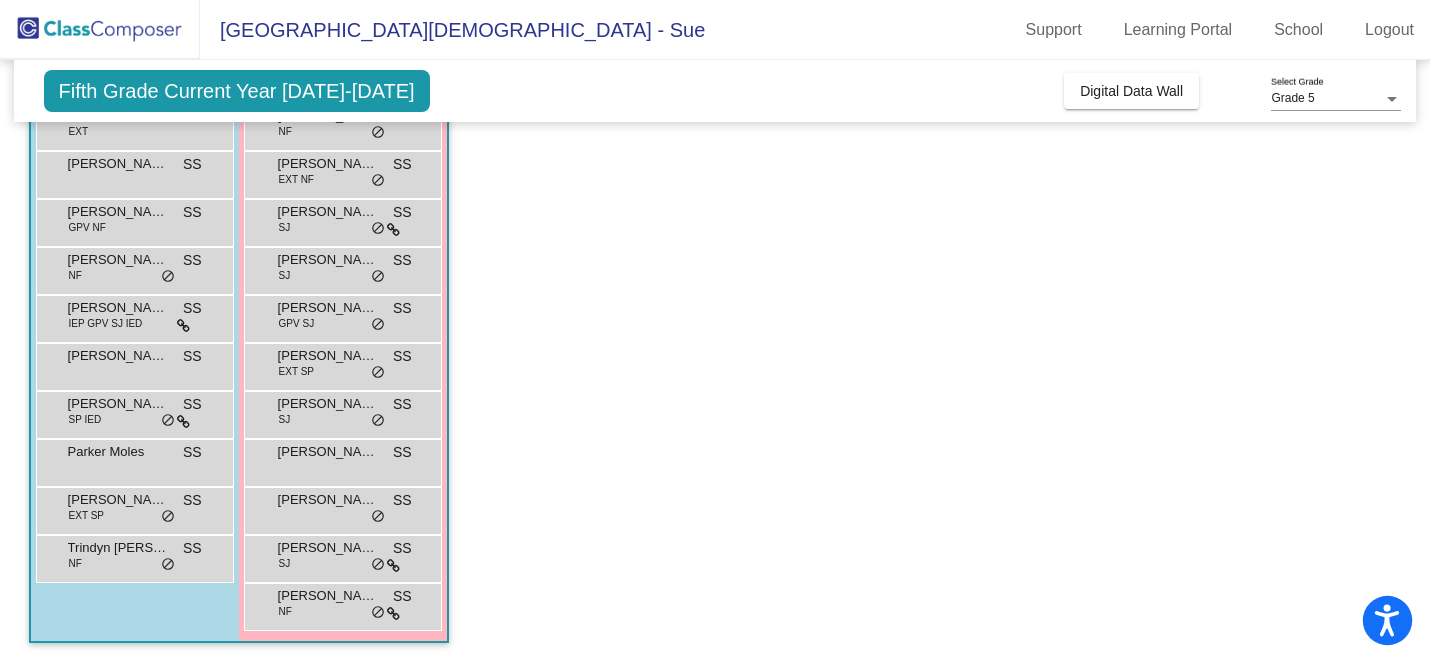 click 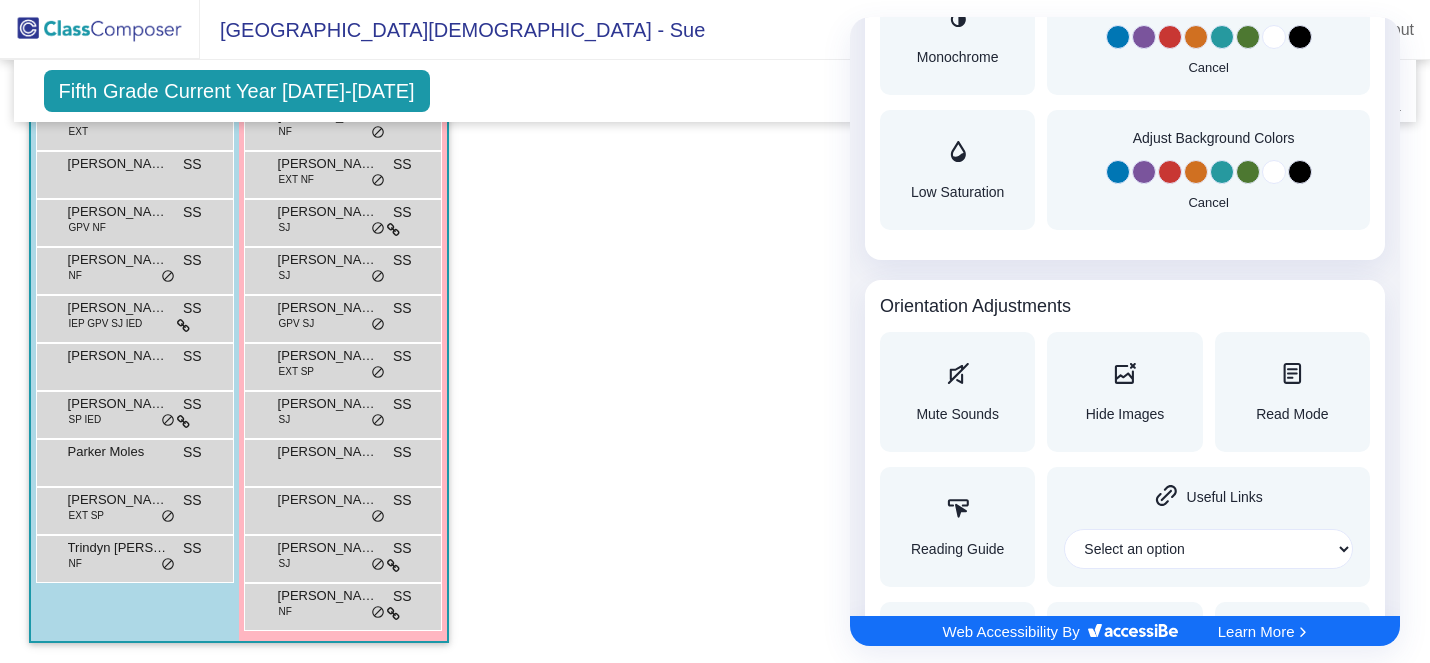 scroll, scrollTop: 2177, scrollLeft: 0, axis: vertical 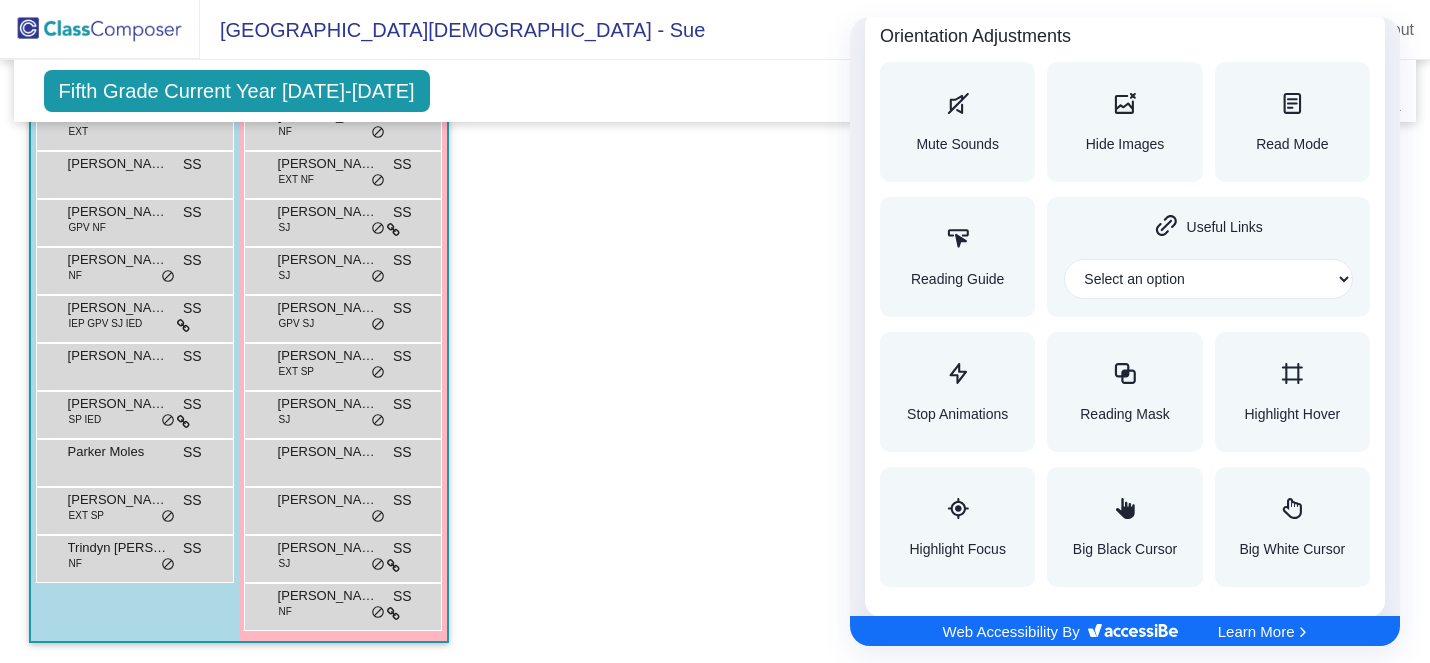click 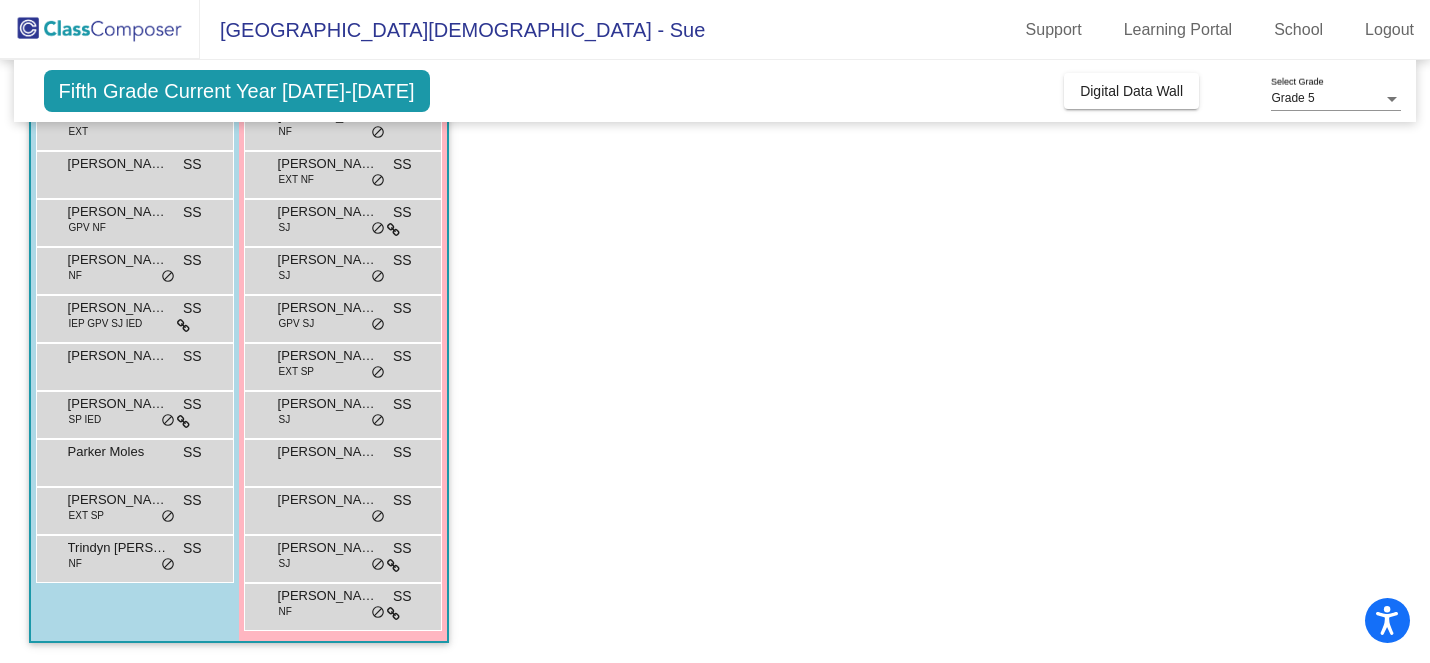 scroll, scrollTop: 0, scrollLeft: 0, axis: both 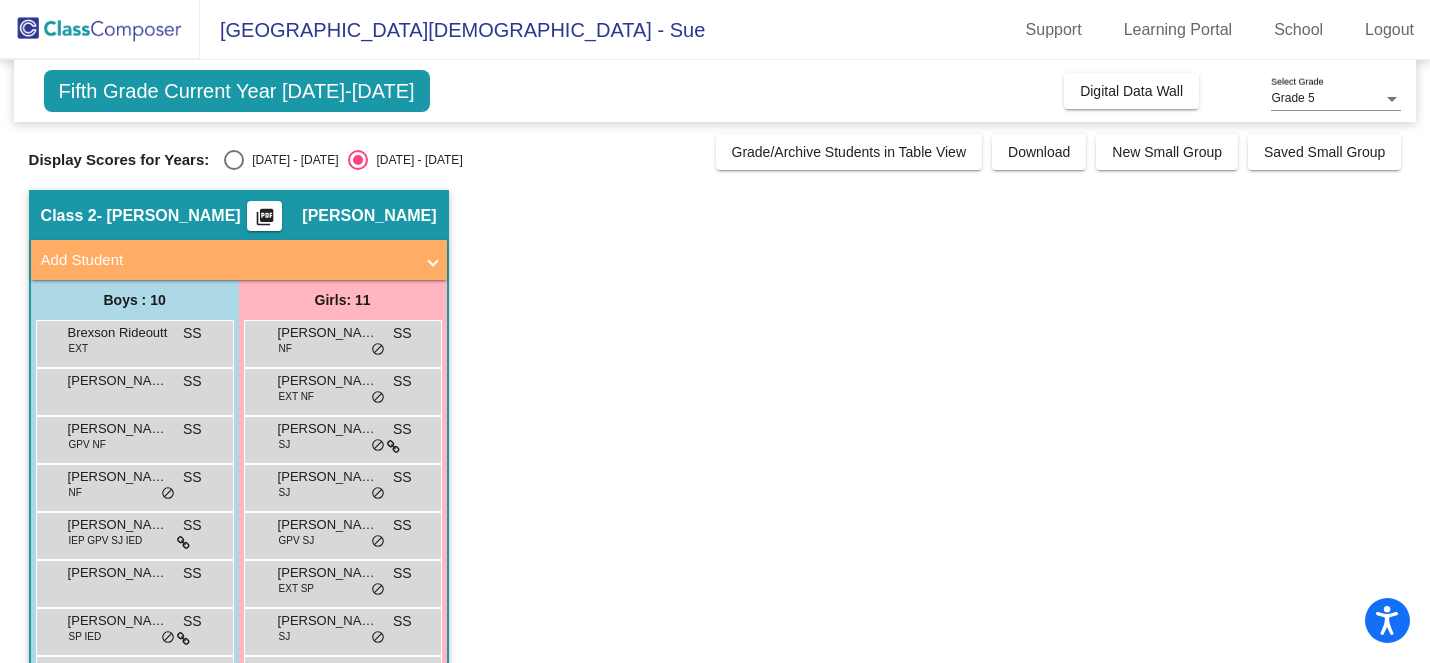 click on "Fifth Grade Current Year [DATE]-[DATE]" 